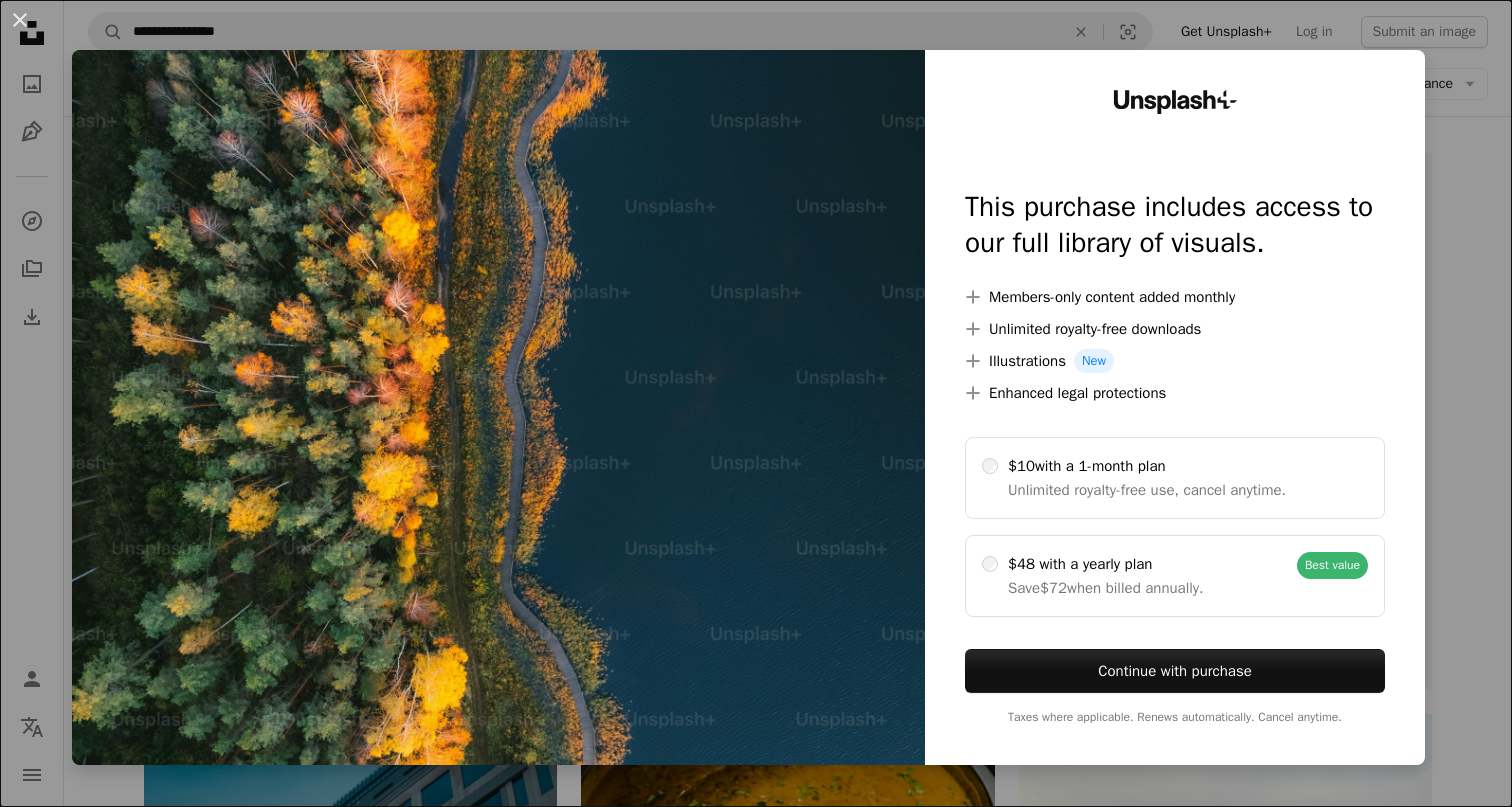 scroll, scrollTop: 345, scrollLeft: 0, axis: vertical 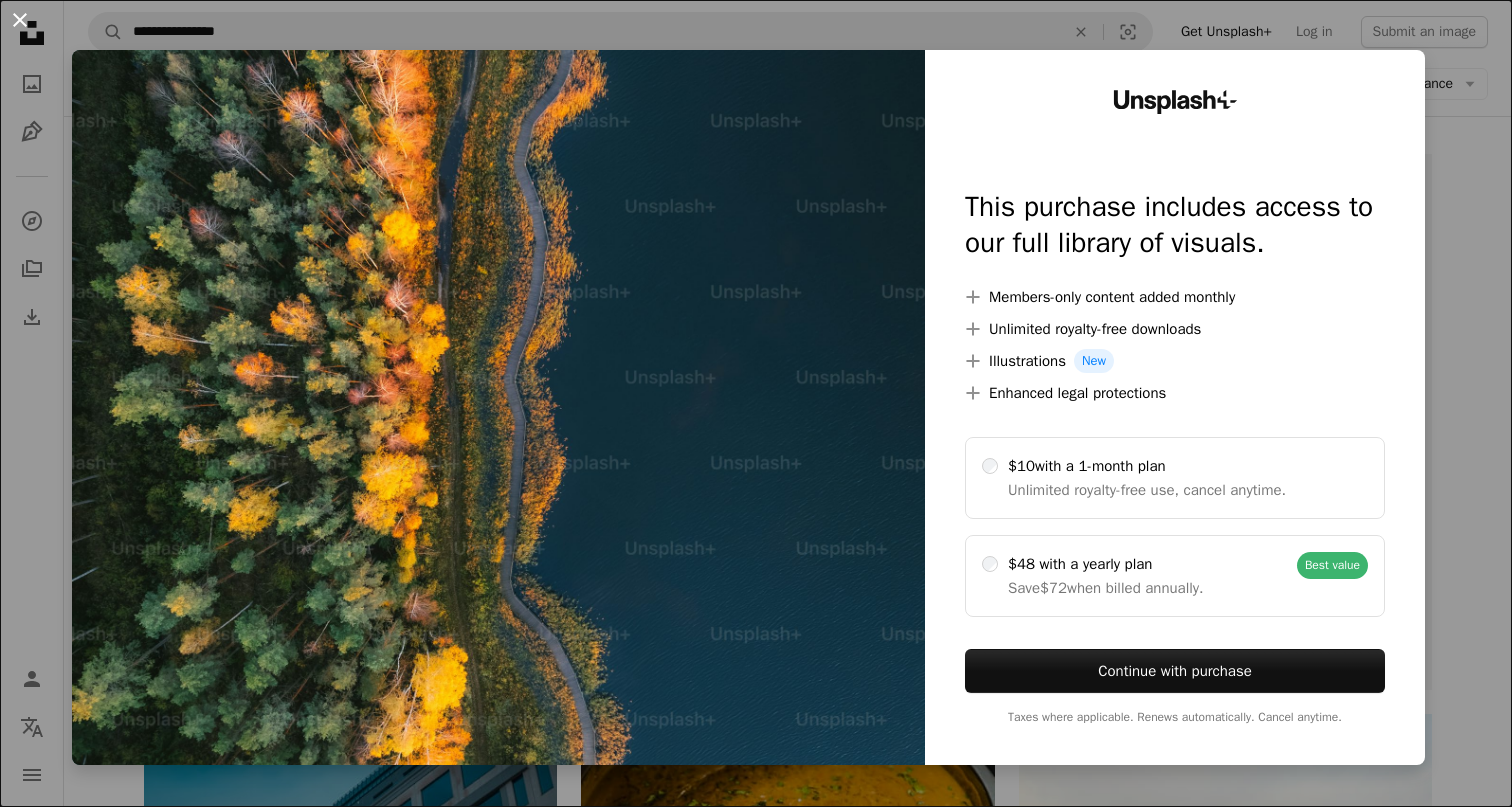 click on "An X shape" at bounding box center [20, 20] 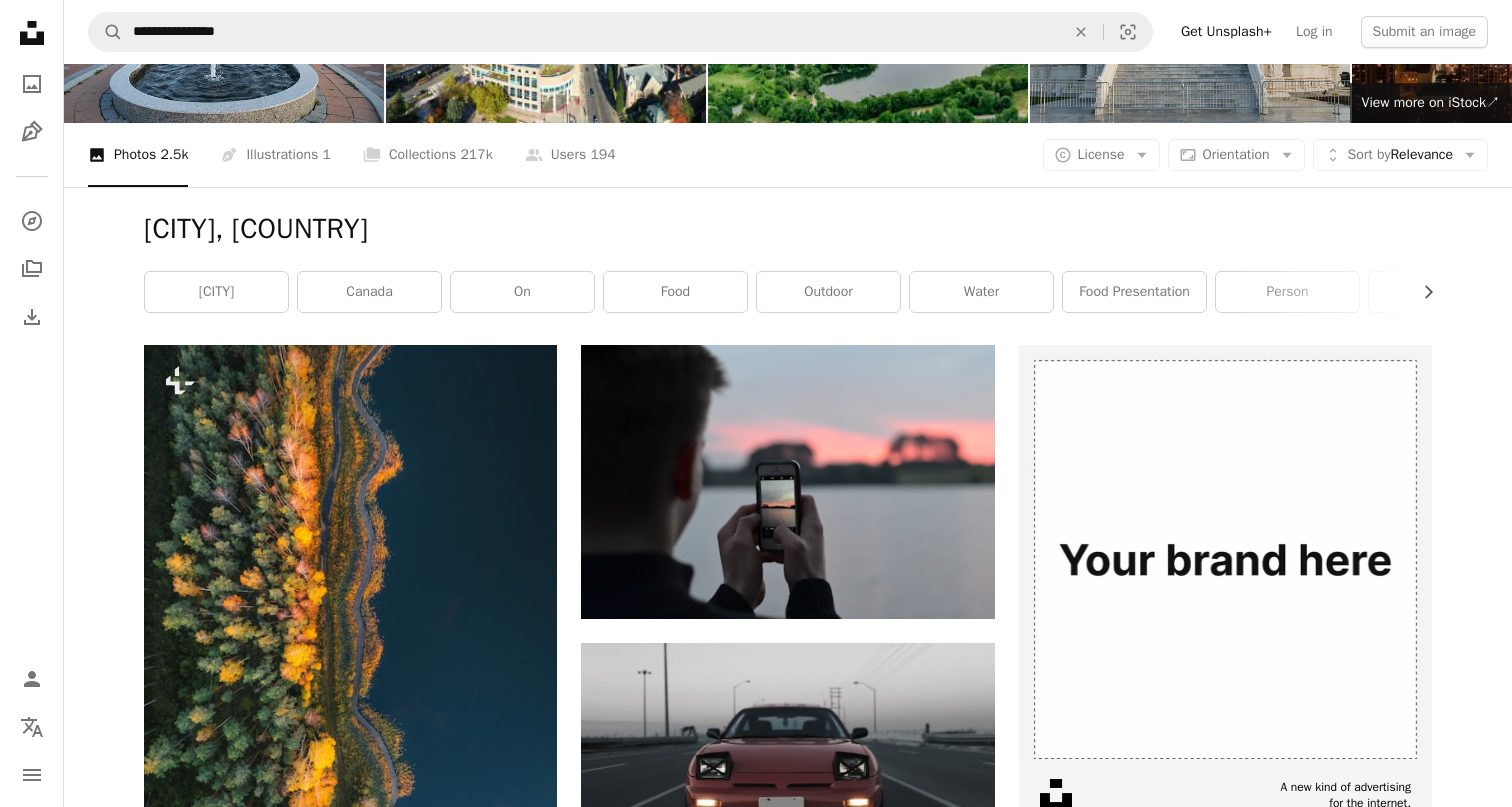 scroll, scrollTop: 0, scrollLeft: 0, axis: both 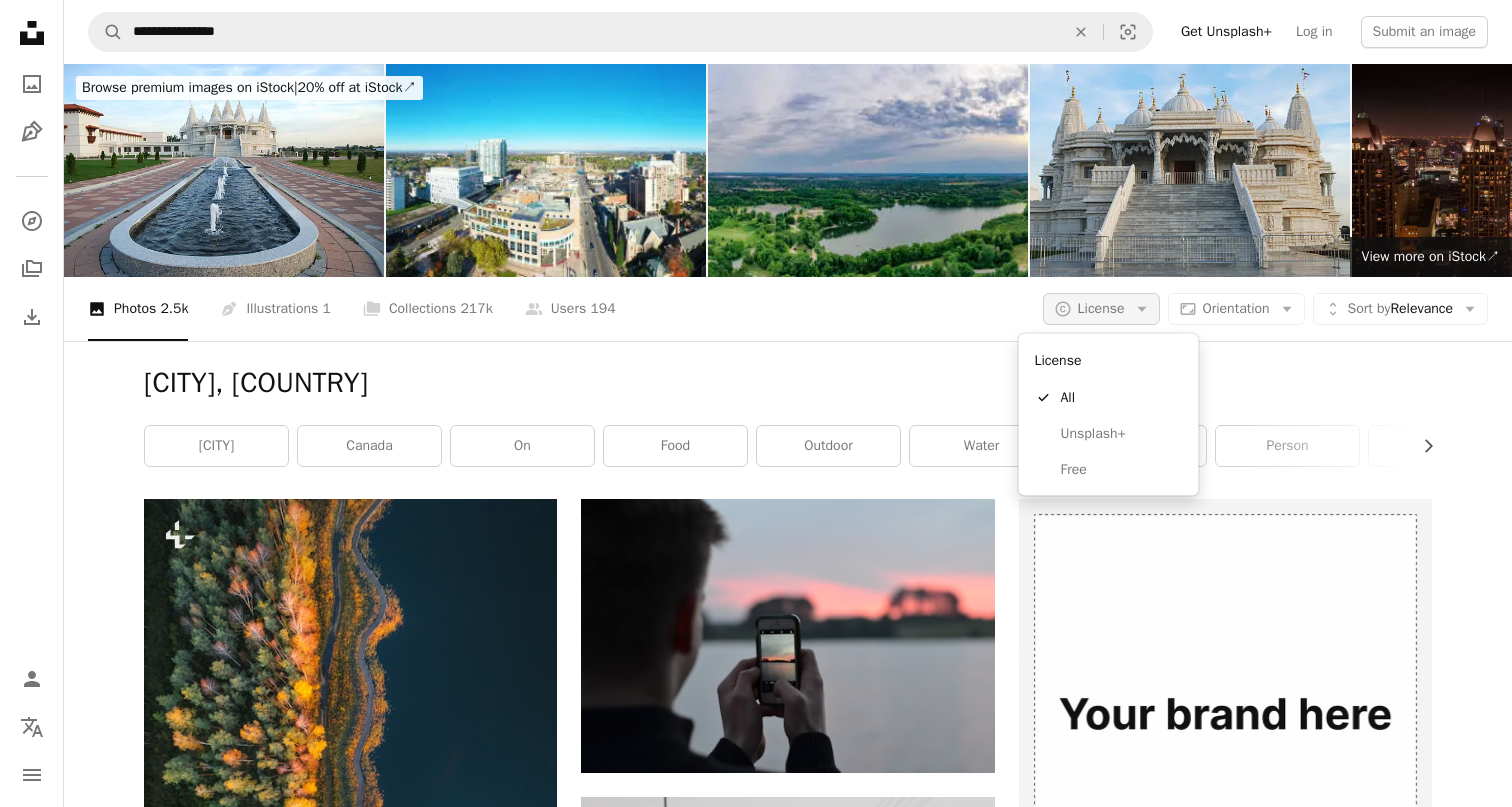 click on "A copyright icon © License Arrow down" at bounding box center (1101, 309) 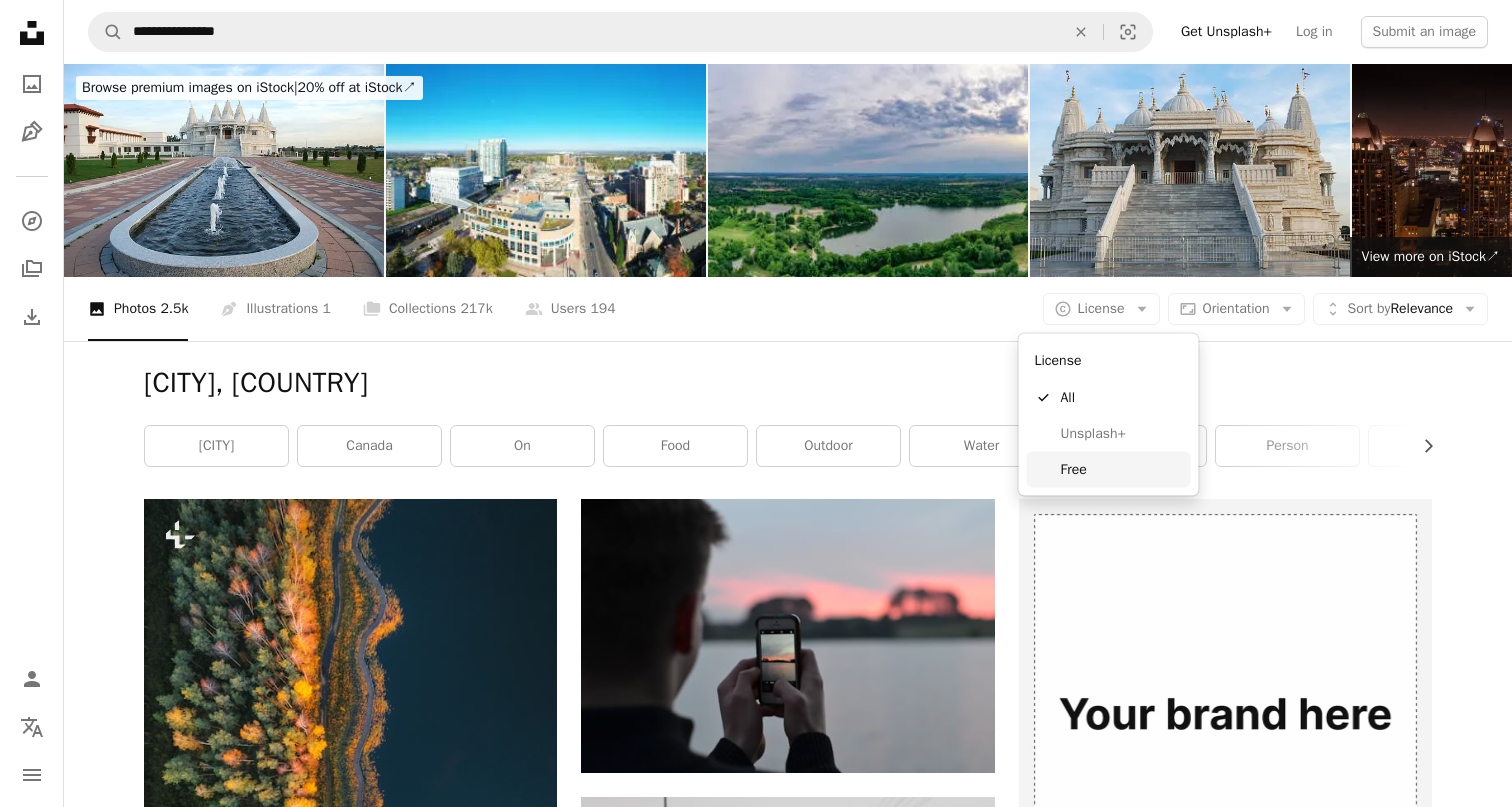 click on "Free" at bounding box center (1109, 469) 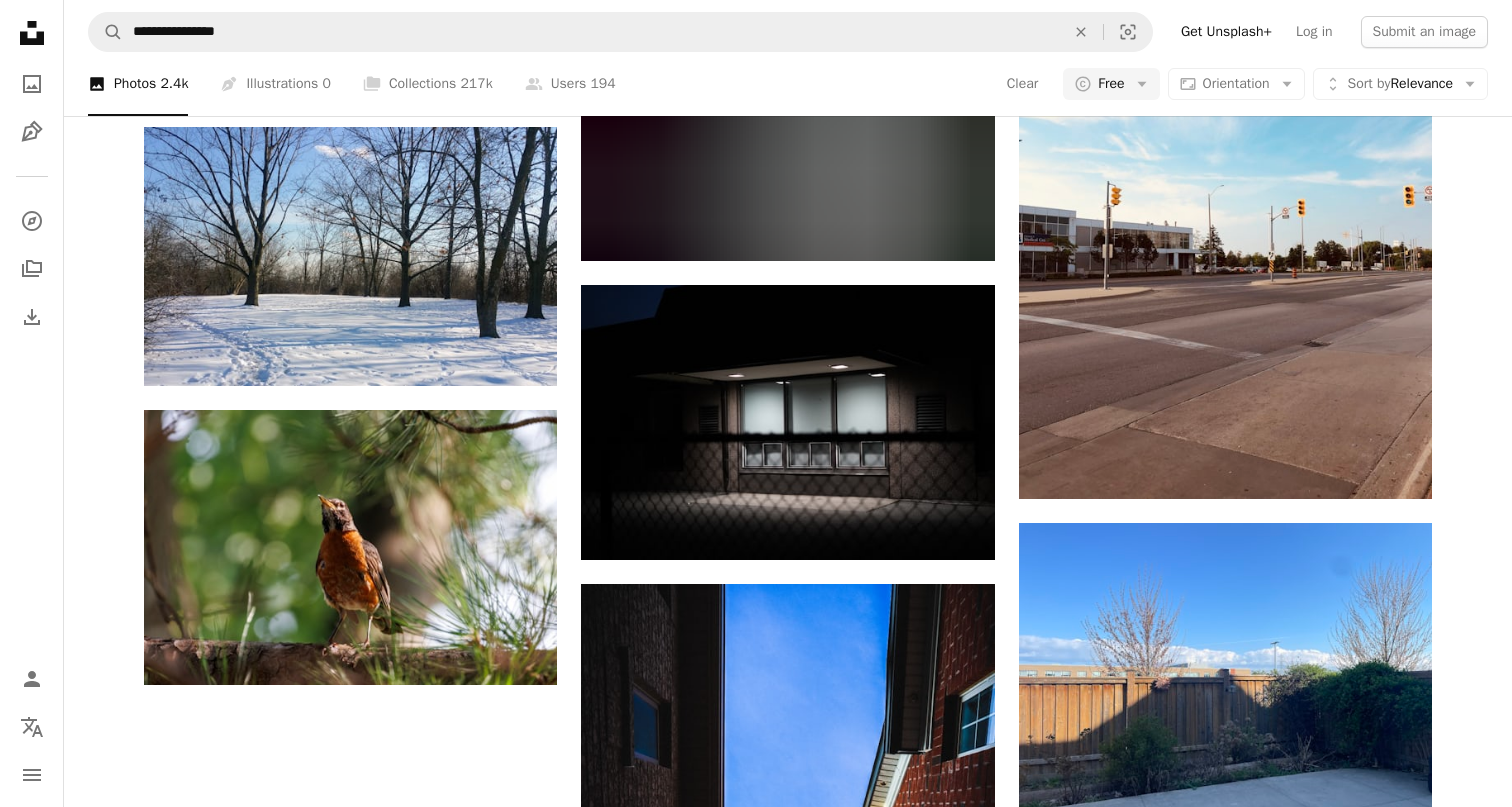 scroll, scrollTop: 1994, scrollLeft: 0, axis: vertical 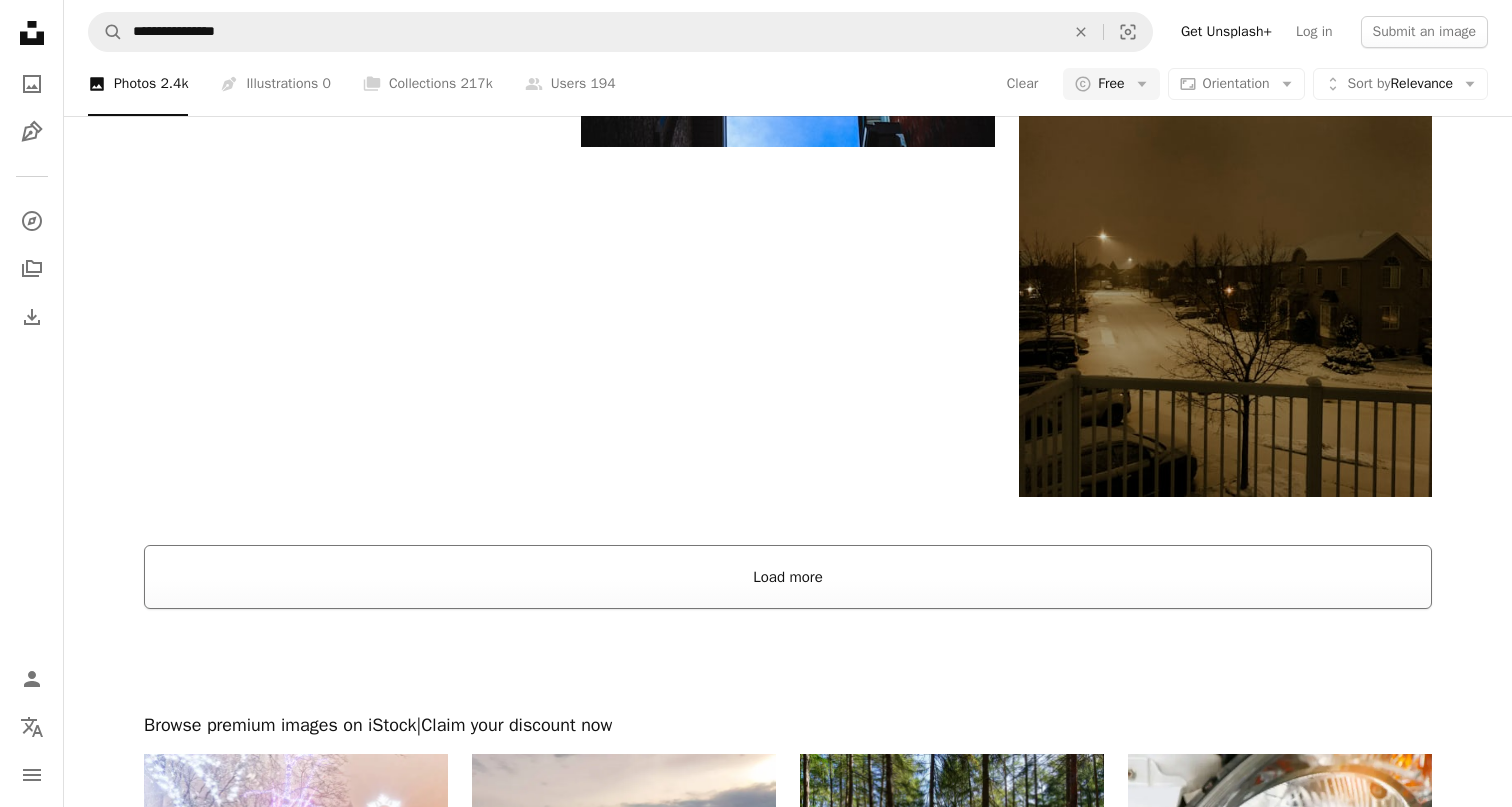 click on "Load more" at bounding box center [788, 577] 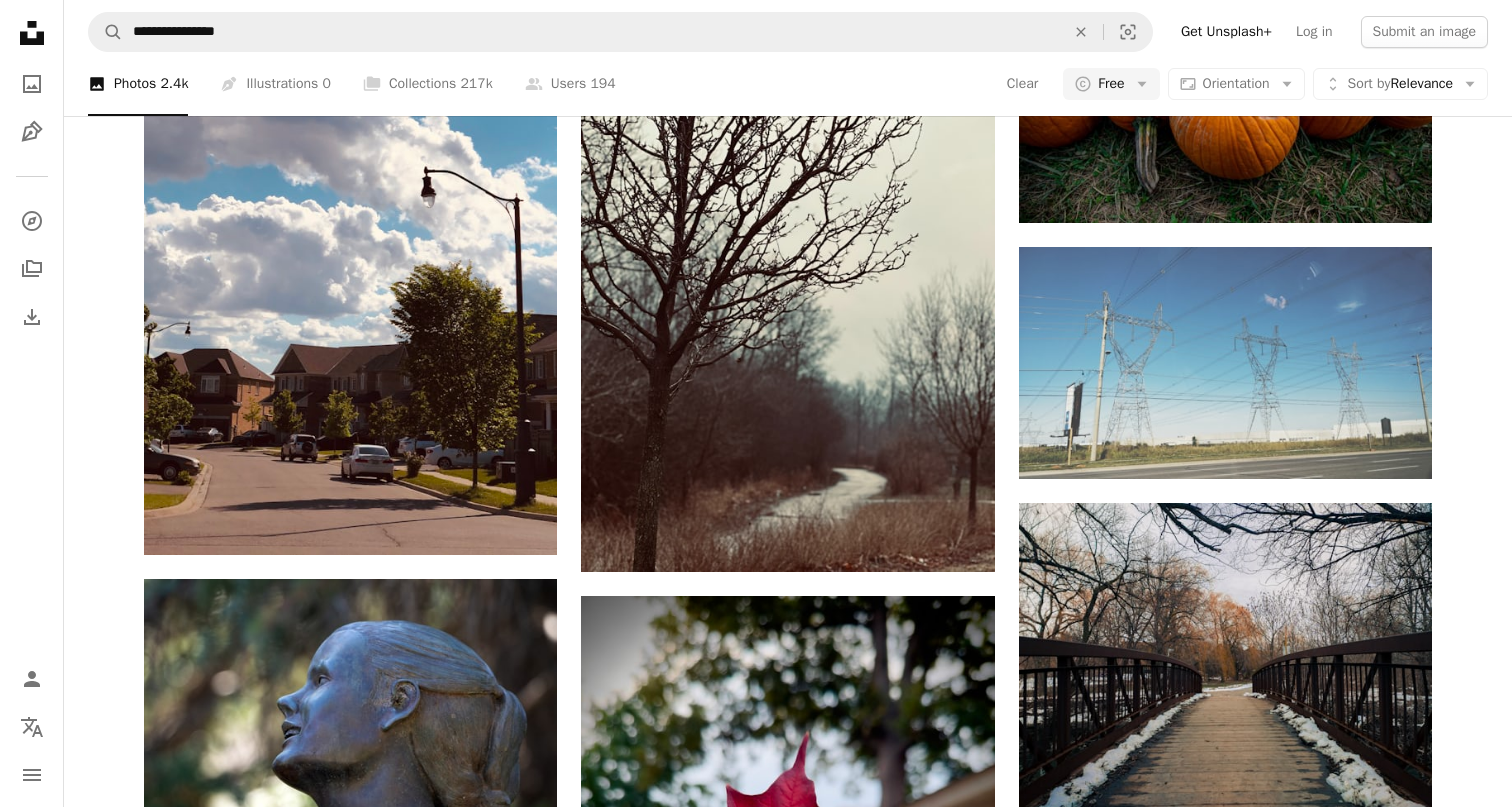 scroll, scrollTop: 3977, scrollLeft: 0, axis: vertical 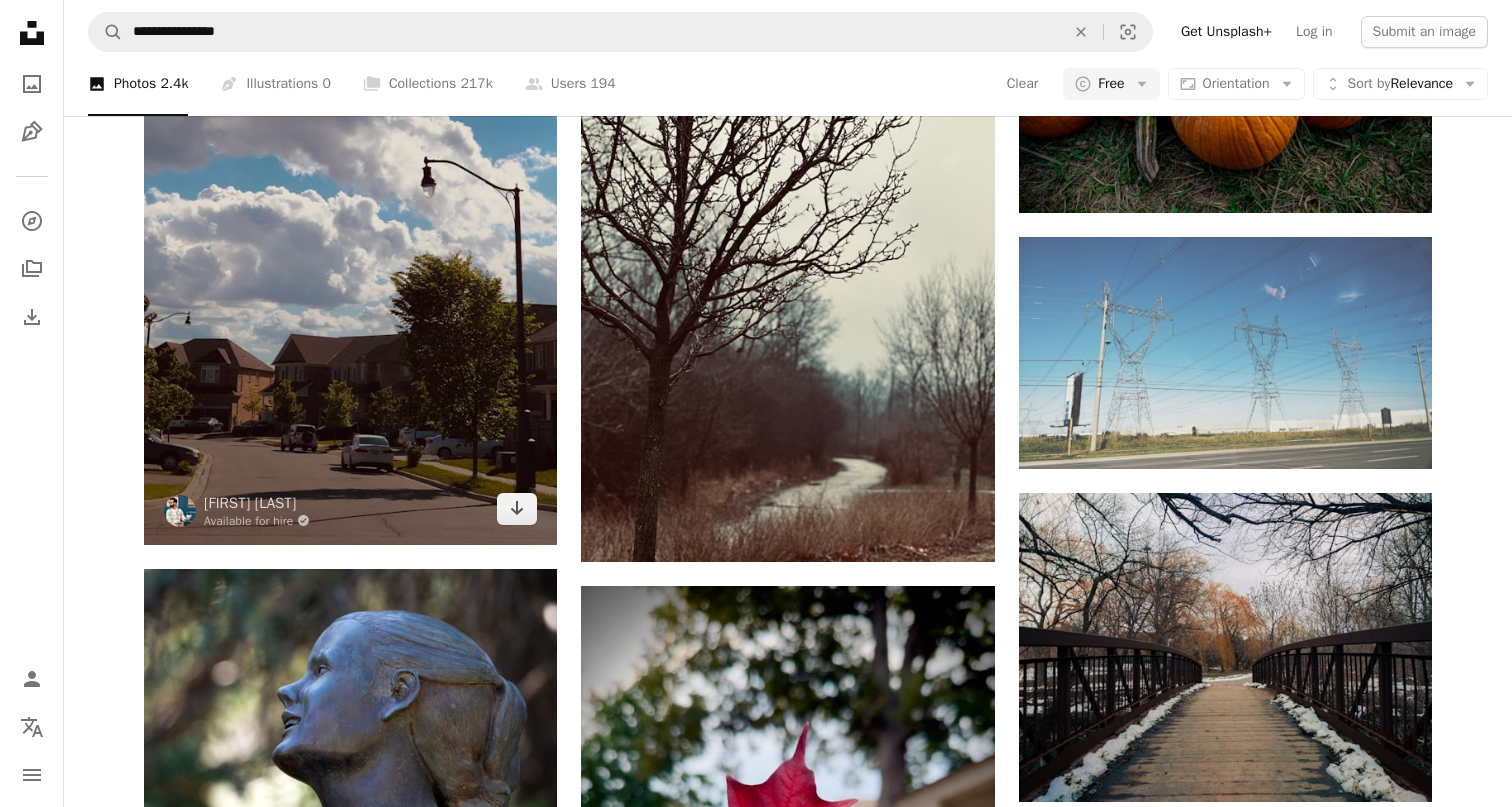 click at bounding box center (350, 177) 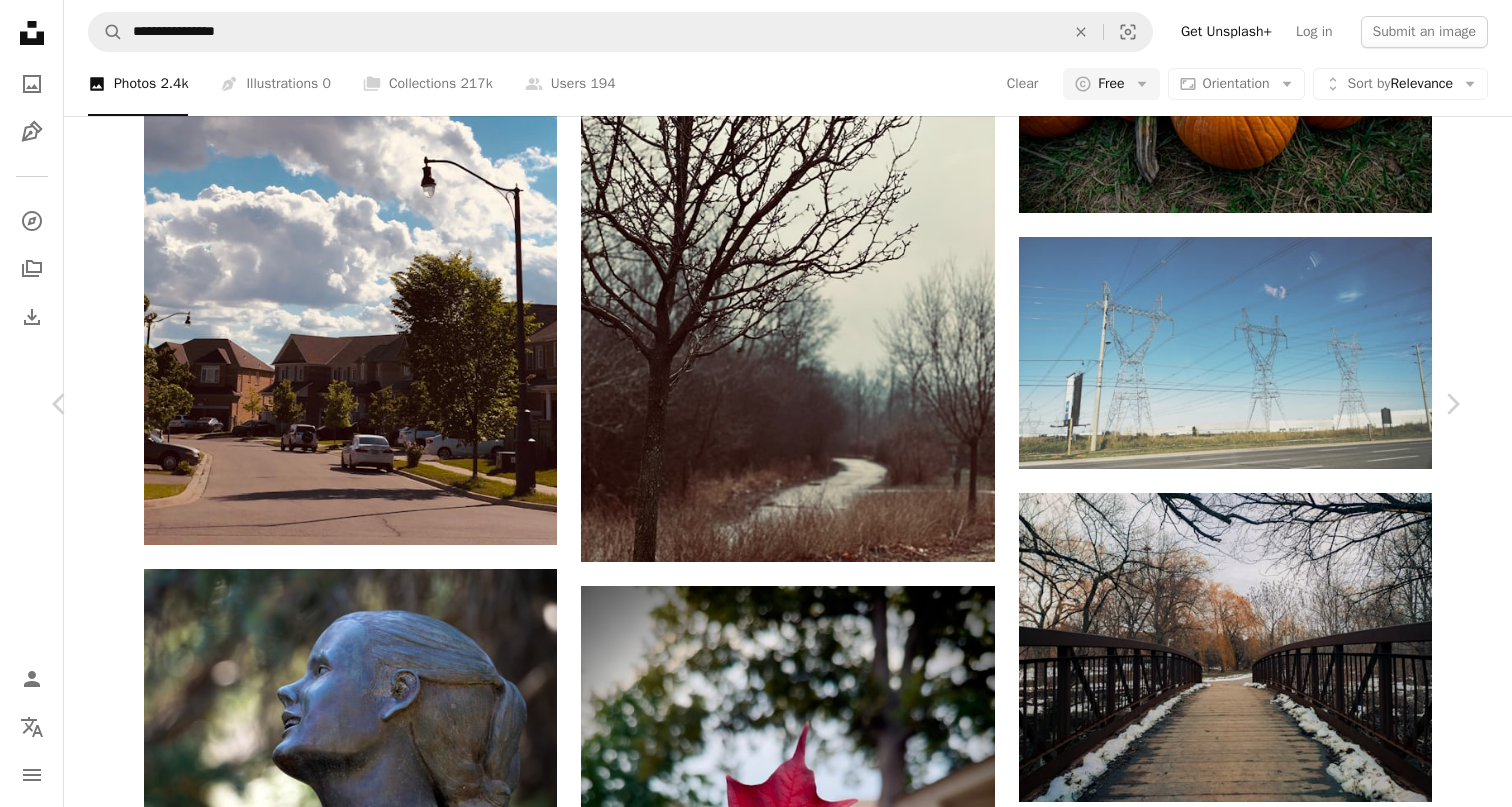 click on "Chevron down" 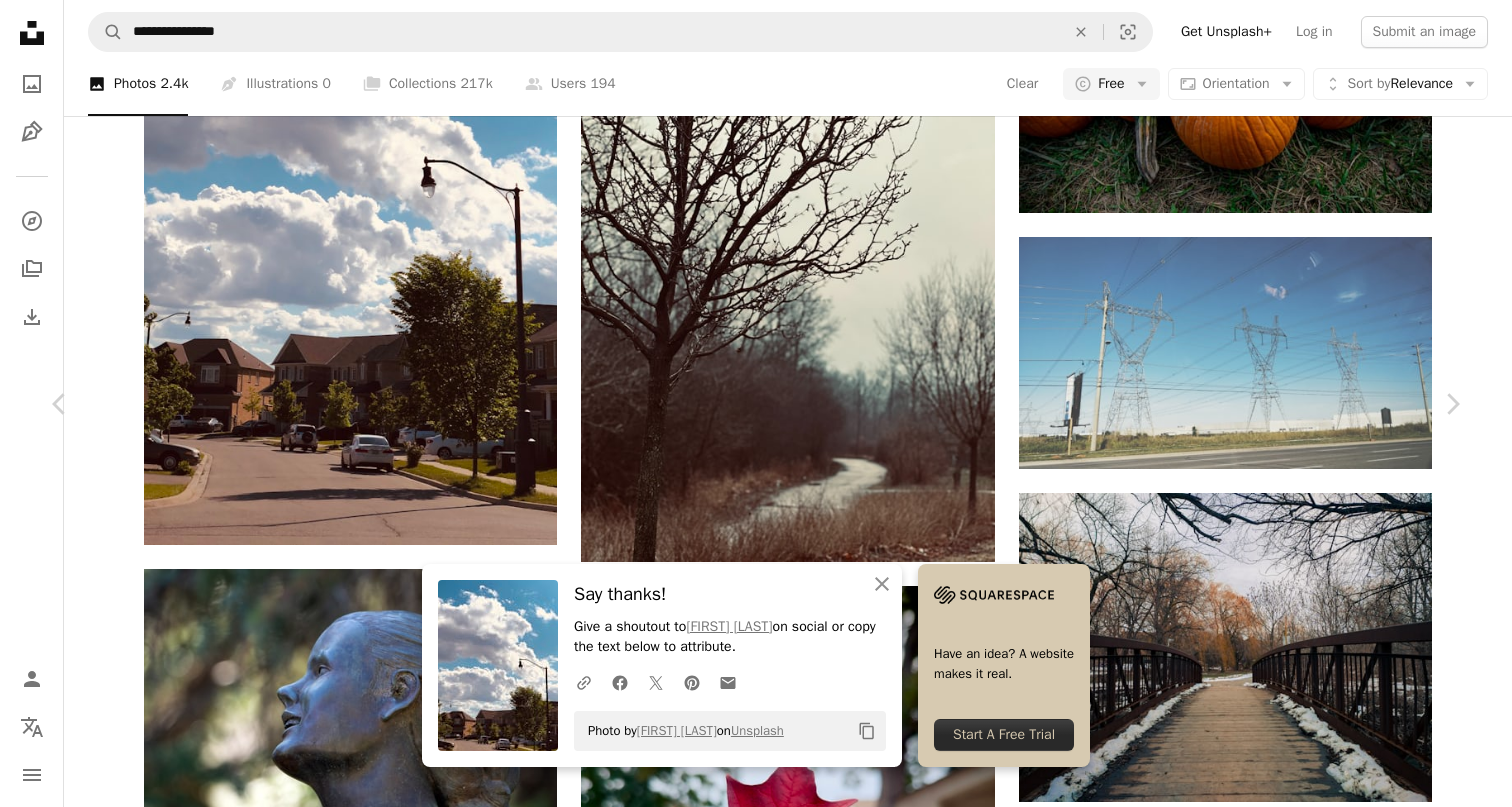 click on "An X shape Chevron left Chevron right An X shape Close Say thanks! Give a shoutout to [FIRST] [LAST] on social or copy the text below to attribute. A URL sharing icon (chains) Facebook icon X (formerly Twitter) icon Pinterest icon An envelope Photo by [FIRST] [LAST] on Unsplash Copy content Have an idea? A website makes it real. Start A Free Trial [FIRST] [LAST] Available for hire A checkmark inside of a circle A heart A plus sign Edit image Plus sign for Unsplash+ Download free Chevron down Zoom in Views [NUMBER] Downloads [NUMBER] A forward-right arrow Share Info icon Info More Actions A map marker [NUMBER] [STREET], [CITY], [COUNTRY] Calendar outlined Published on [MONTH] [NUMBER], [YEAR] Camera Apple, iPhone X Safety Free to use under the Unsplash License car building city animal architecture bird cloud grey Canada urban vehicle weather transportation outdoors town countryside automobile neighborhood rural shelter Public domain images Browse premium related images on iStock | View more on iStock ↗" at bounding box center (756, 3306) 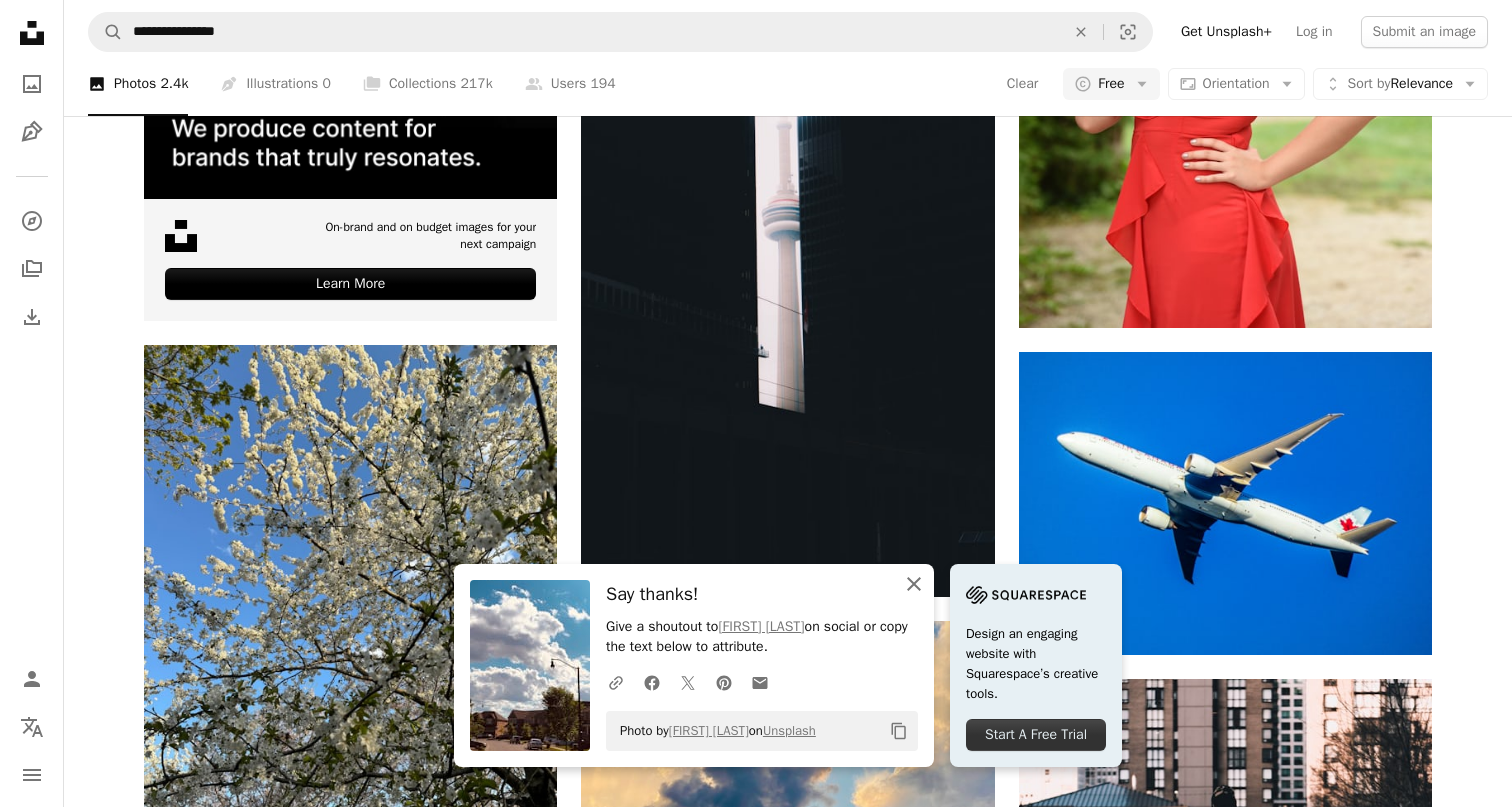 click on "An X shape" 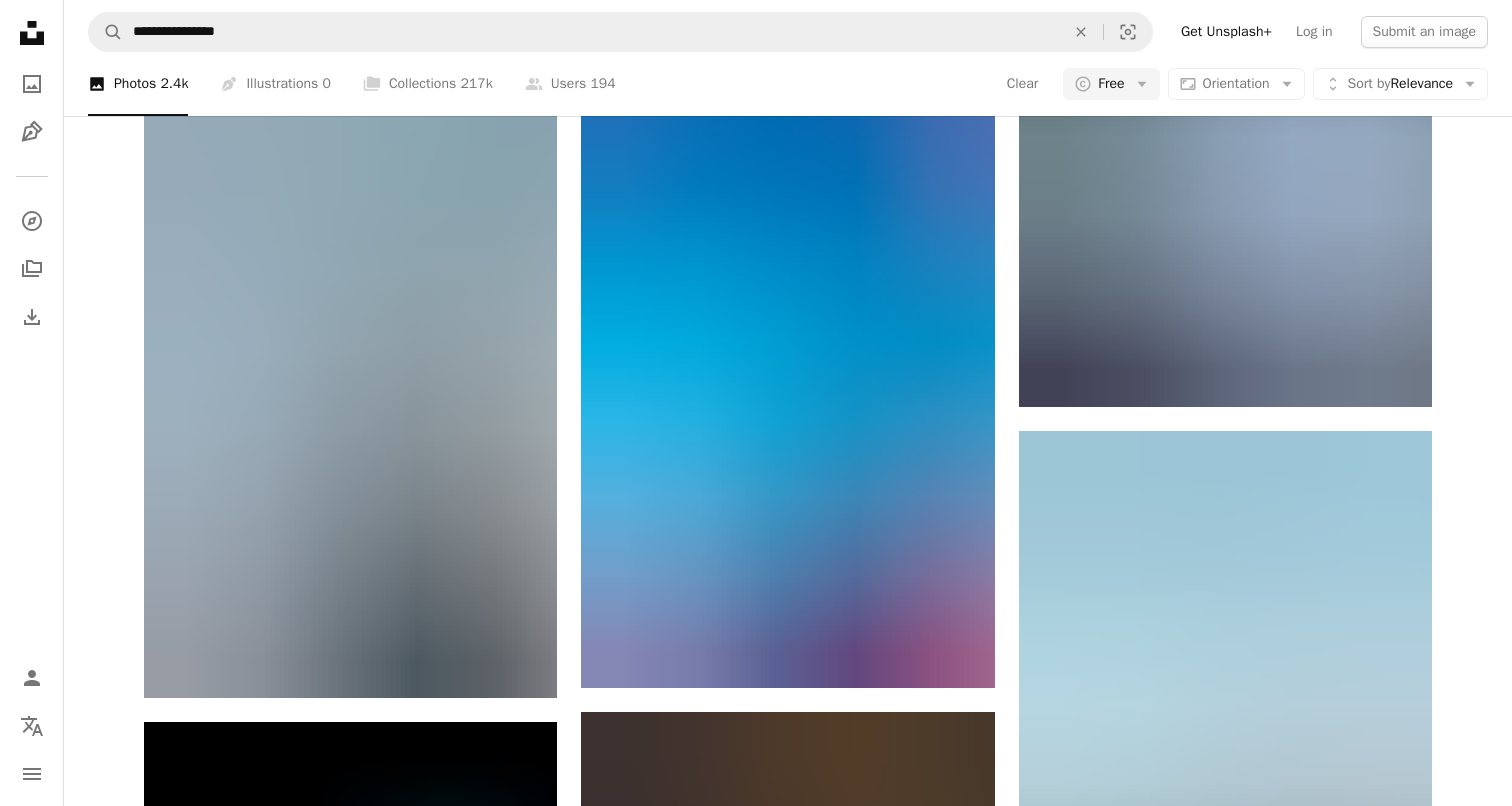 scroll, scrollTop: 8585, scrollLeft: 0, axis: vertical 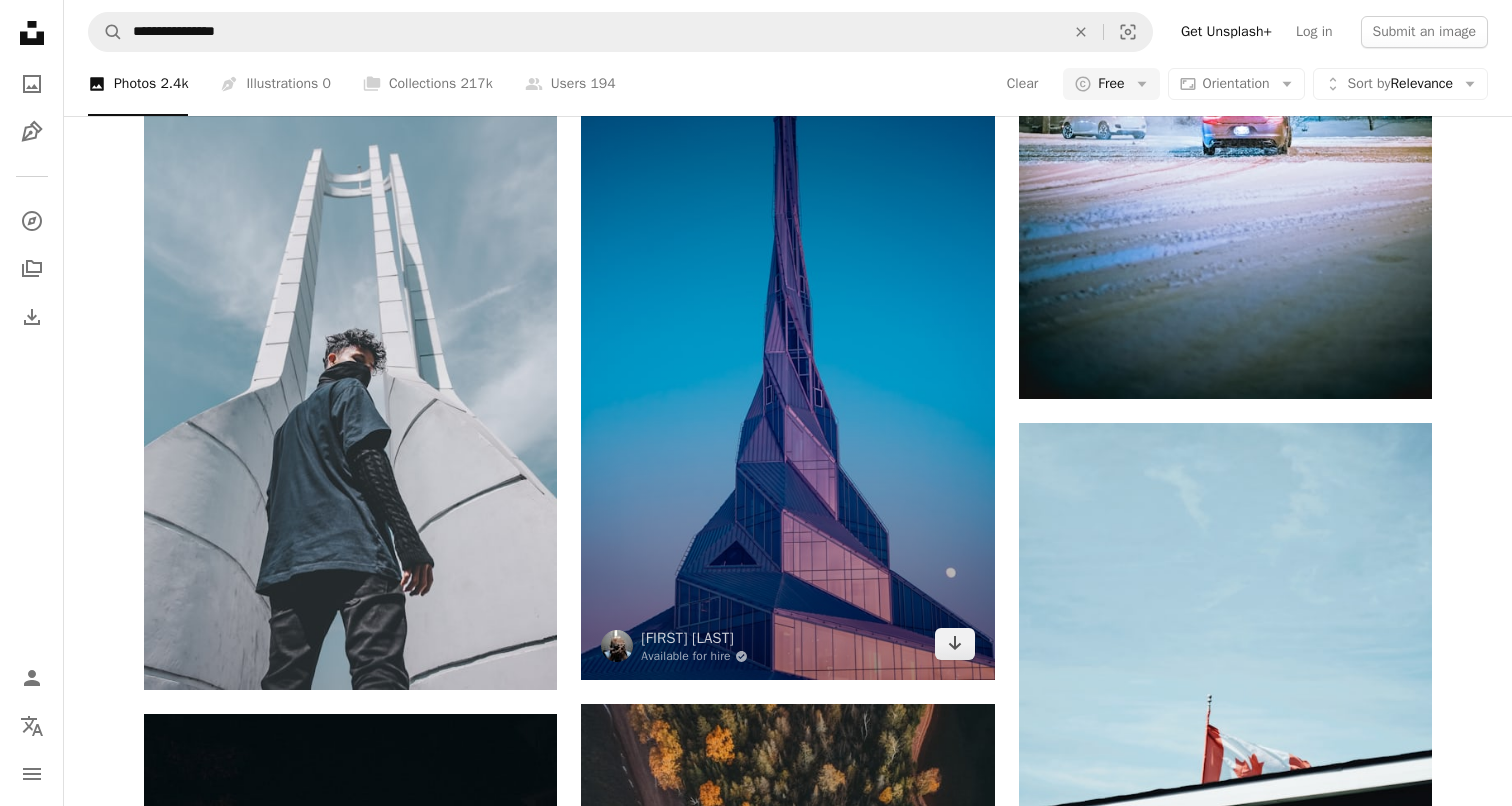 click at bounding box center [787, 370] 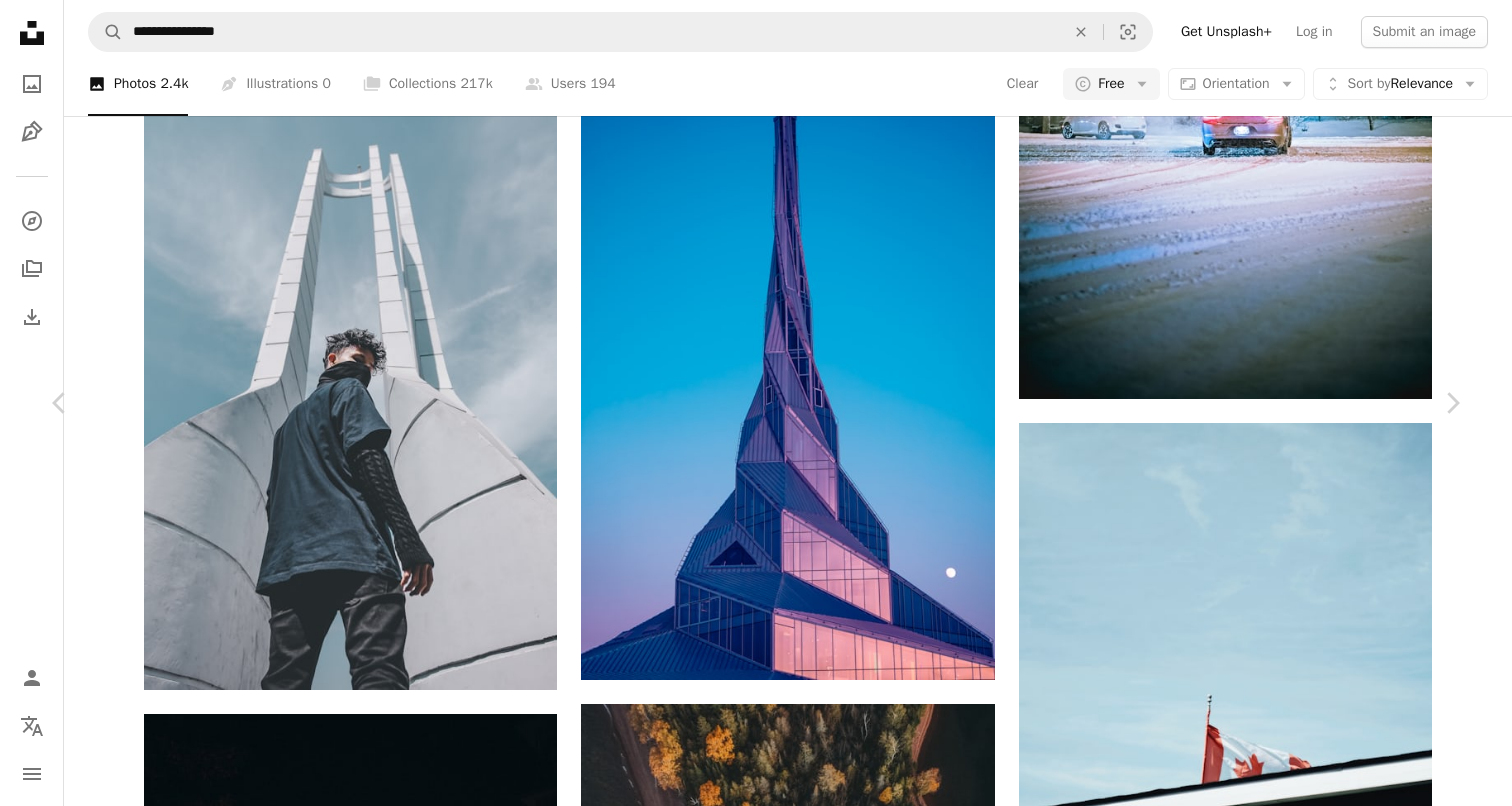 scroll, scrollTop: 366, scrollLeft: 0, axis: vertical 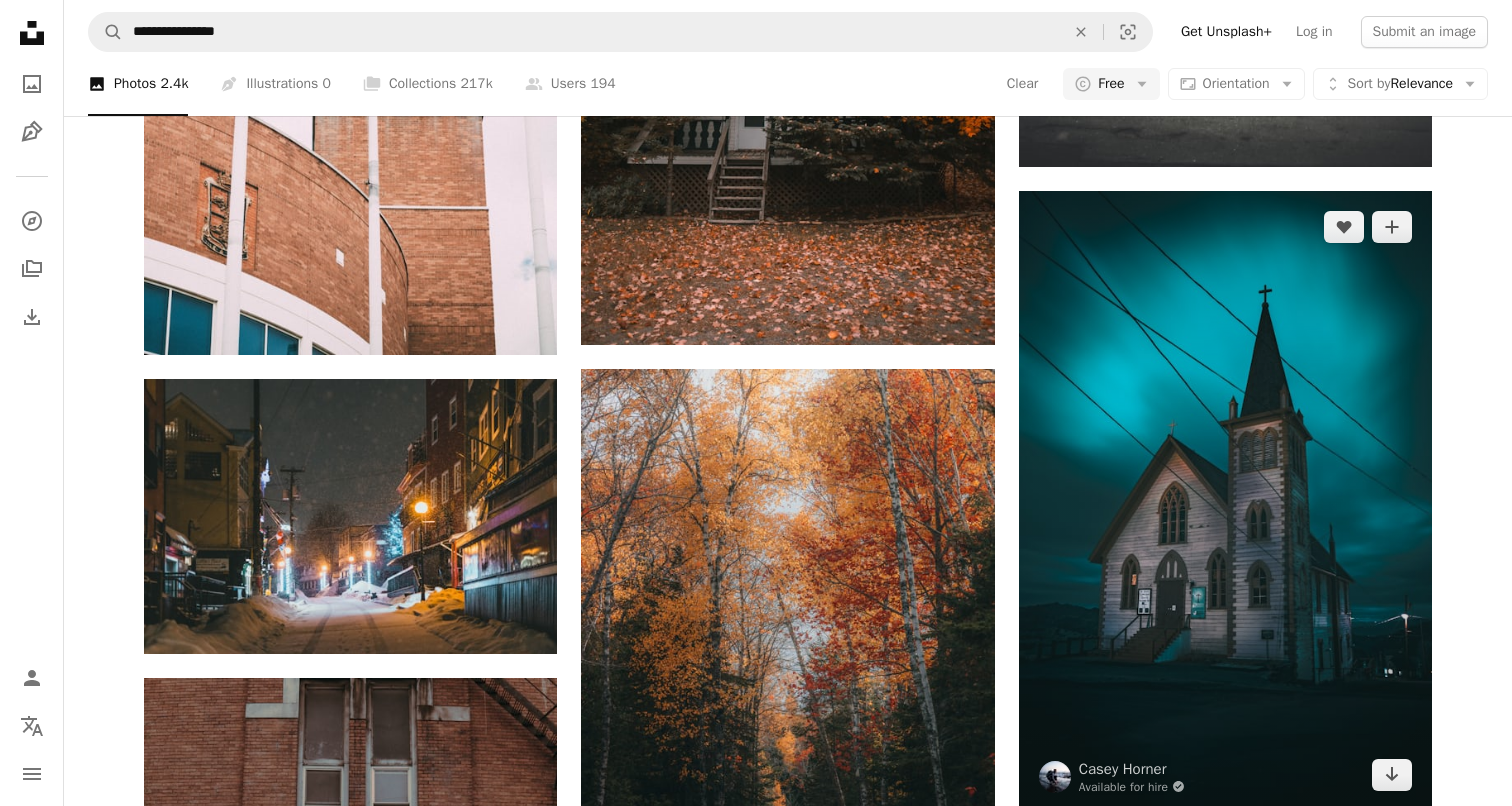 click at bounding box center [1225, 500] 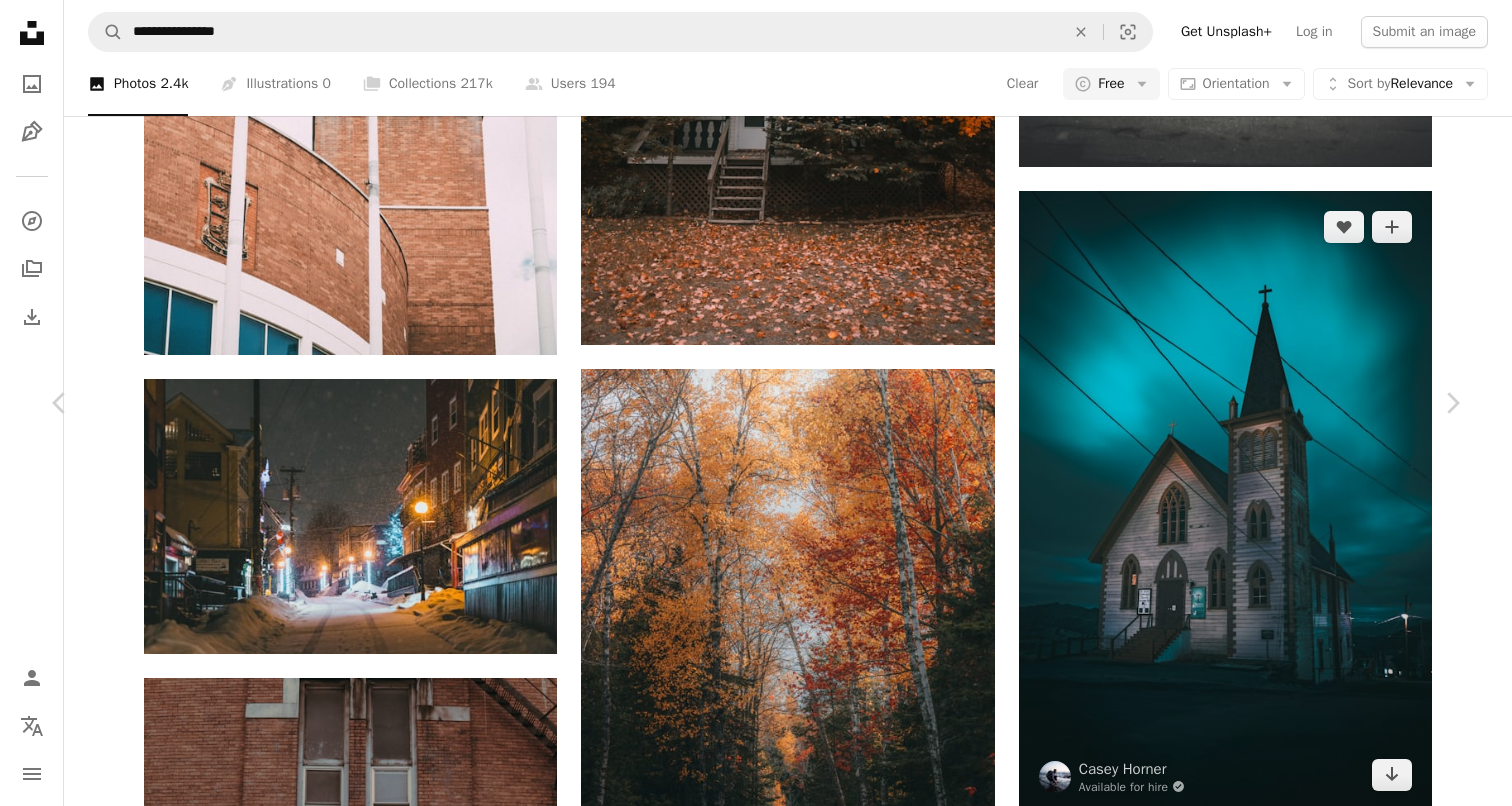 scroll, scrollTop: 198, scrollLeft: 0, axis: vertical 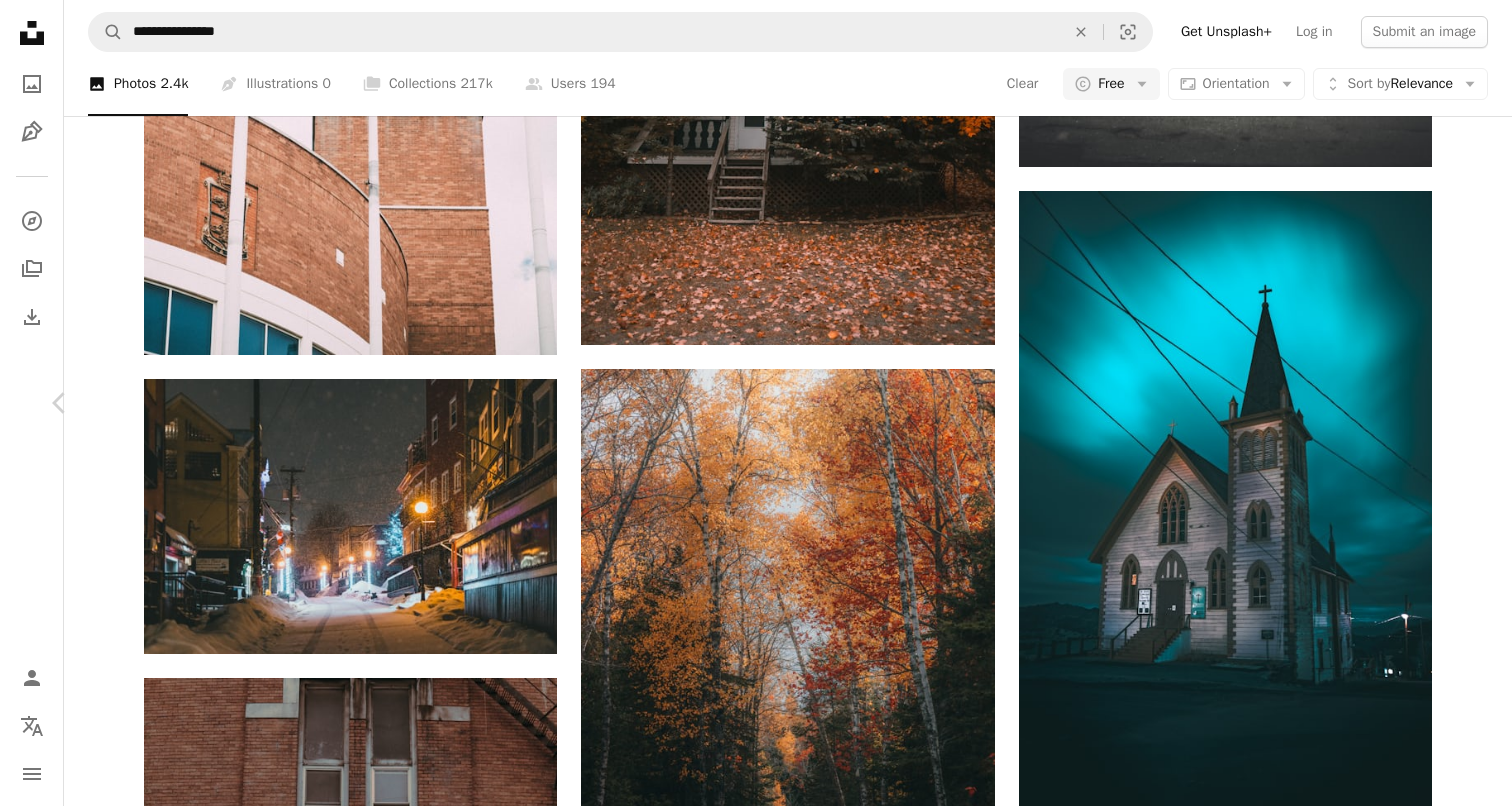 click on "Chevron right" at bounding box center (1452, 403) 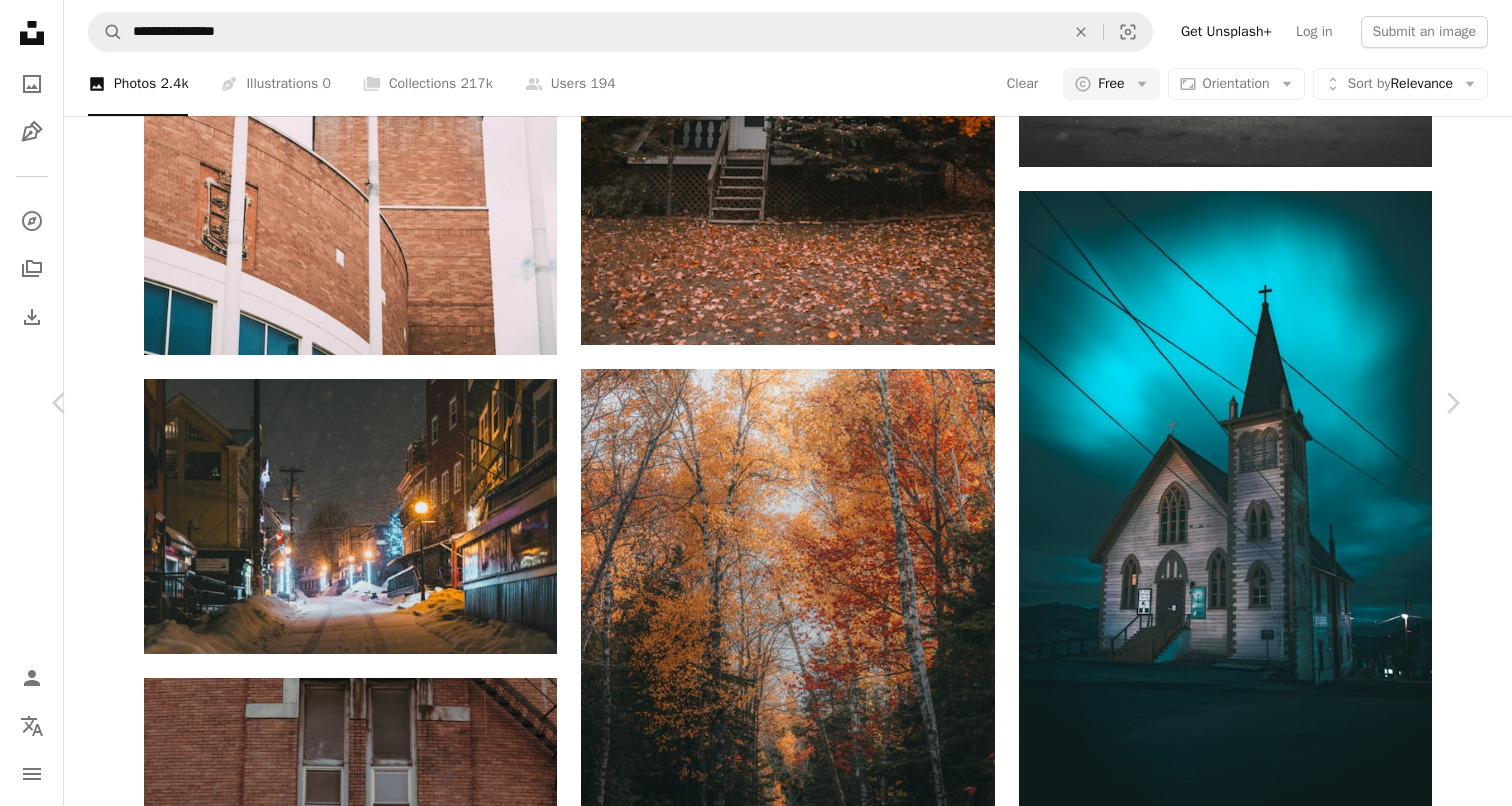 scroll, scrollTop: 786, scrollLeft: 0, axis: vertical 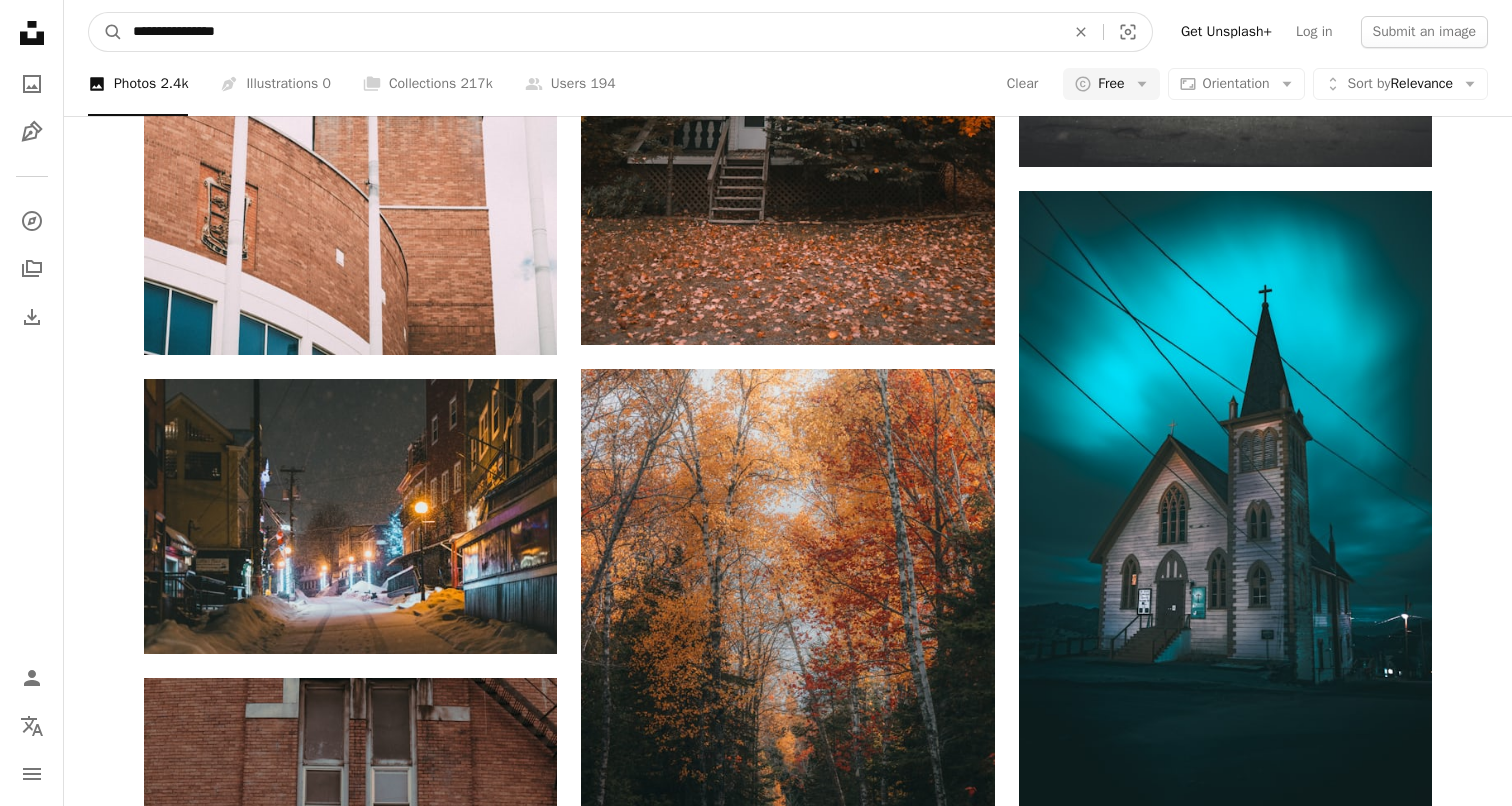 click on "**********" at bounding box center (591, 32) 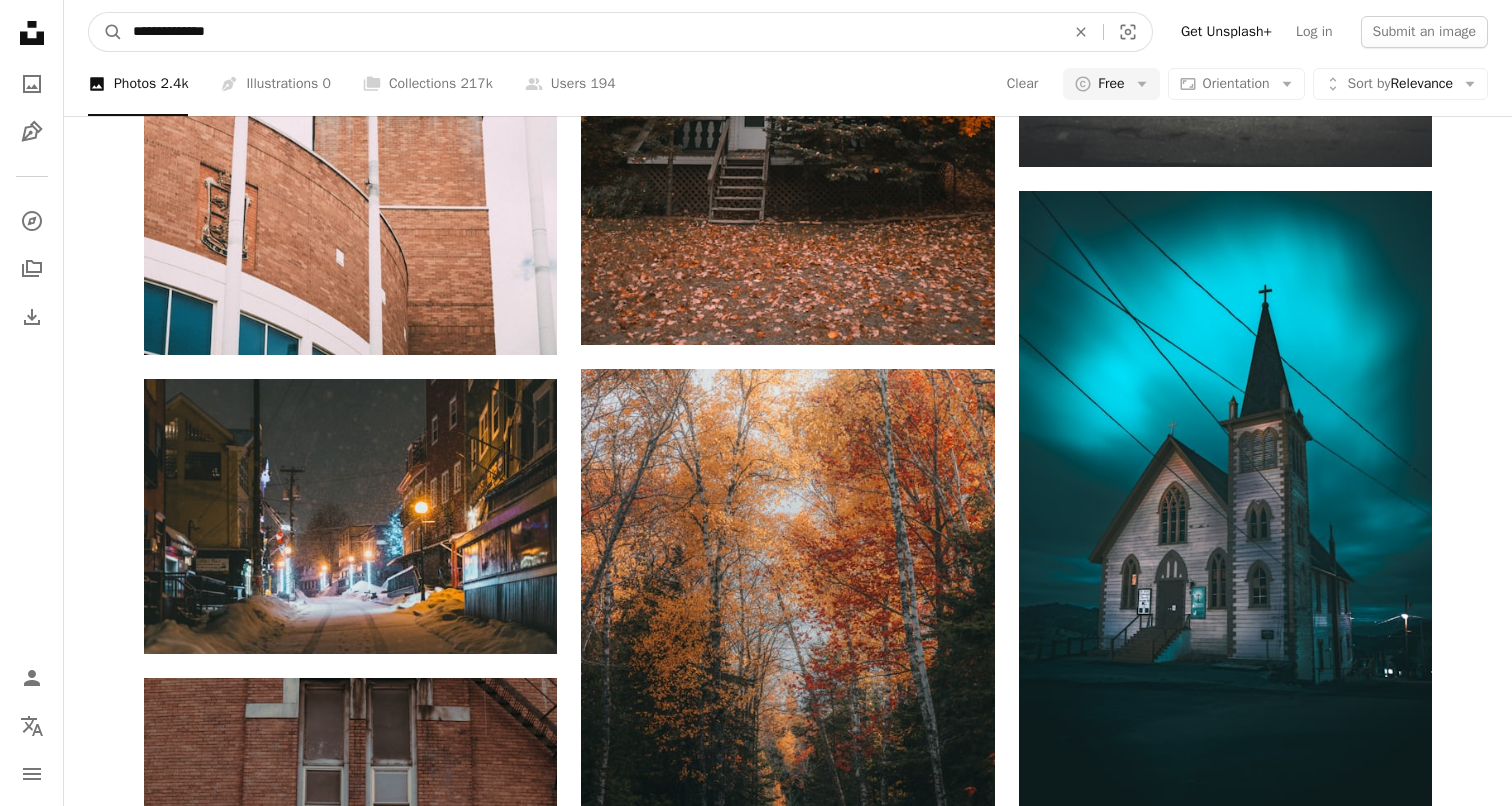 type on "**********" 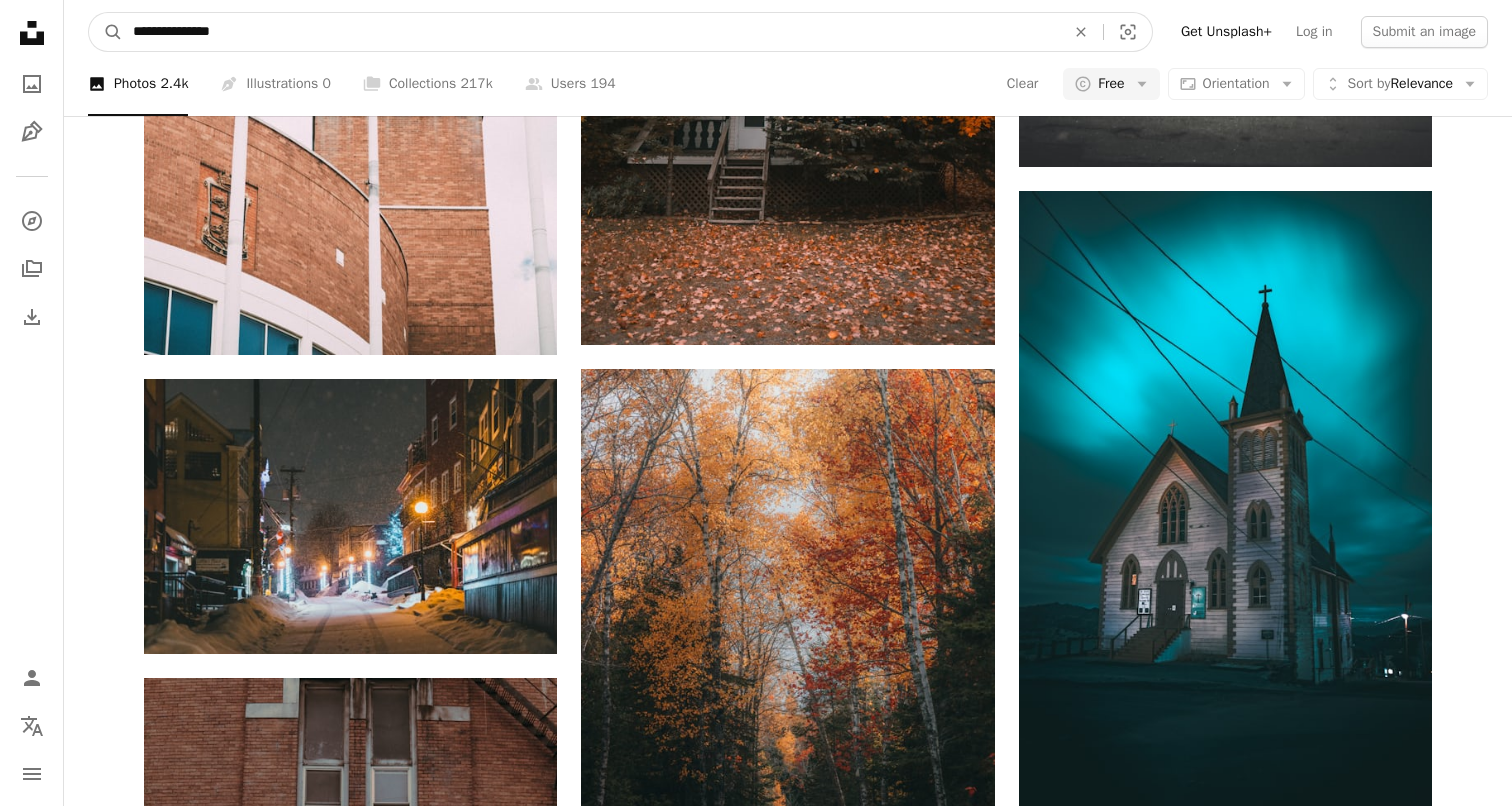 click on "A magnifying glass" at bounding box center [106, 32] 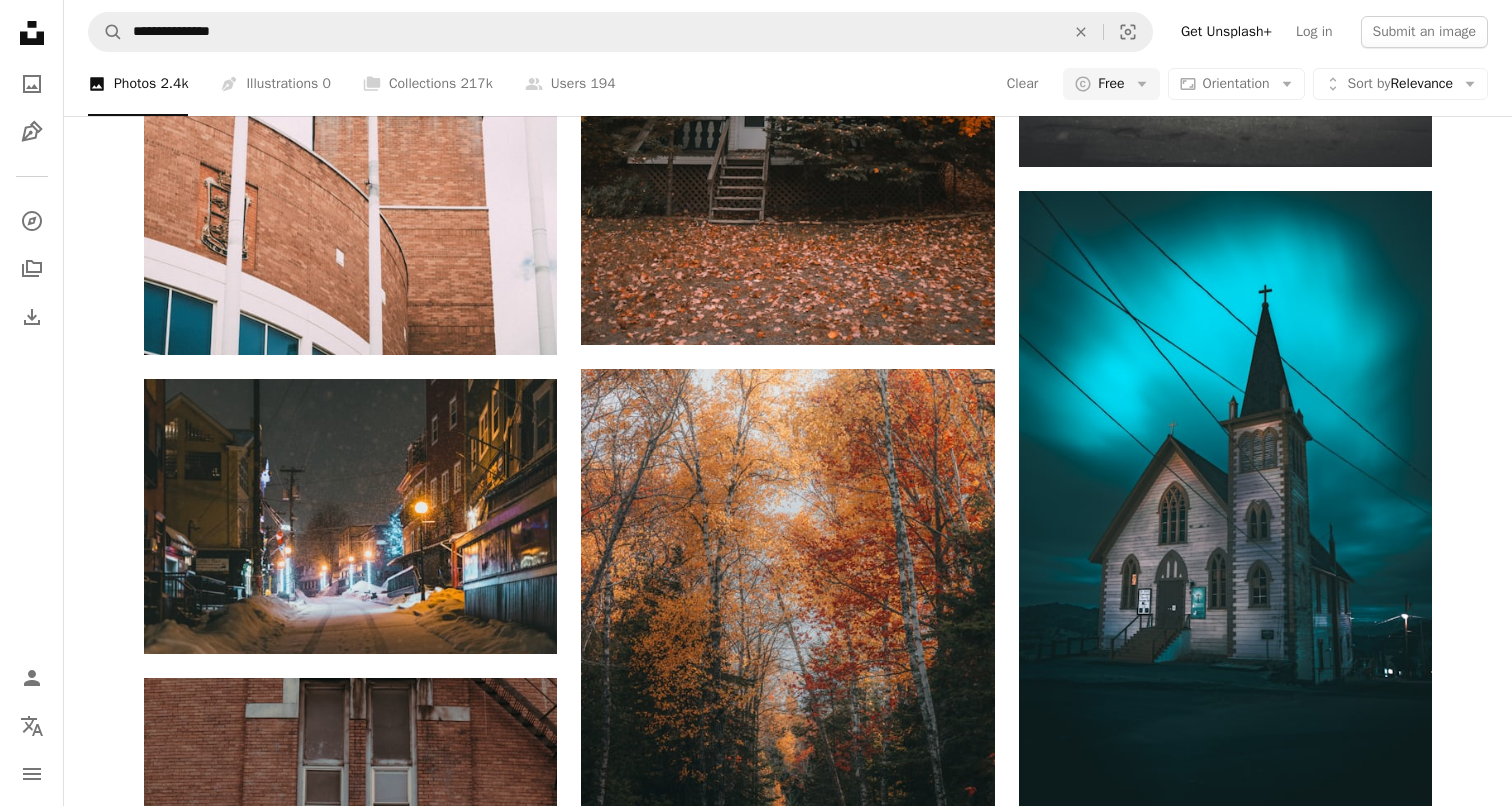 scroll, scrollTop: 0, scrollLeft: 0, axis: both 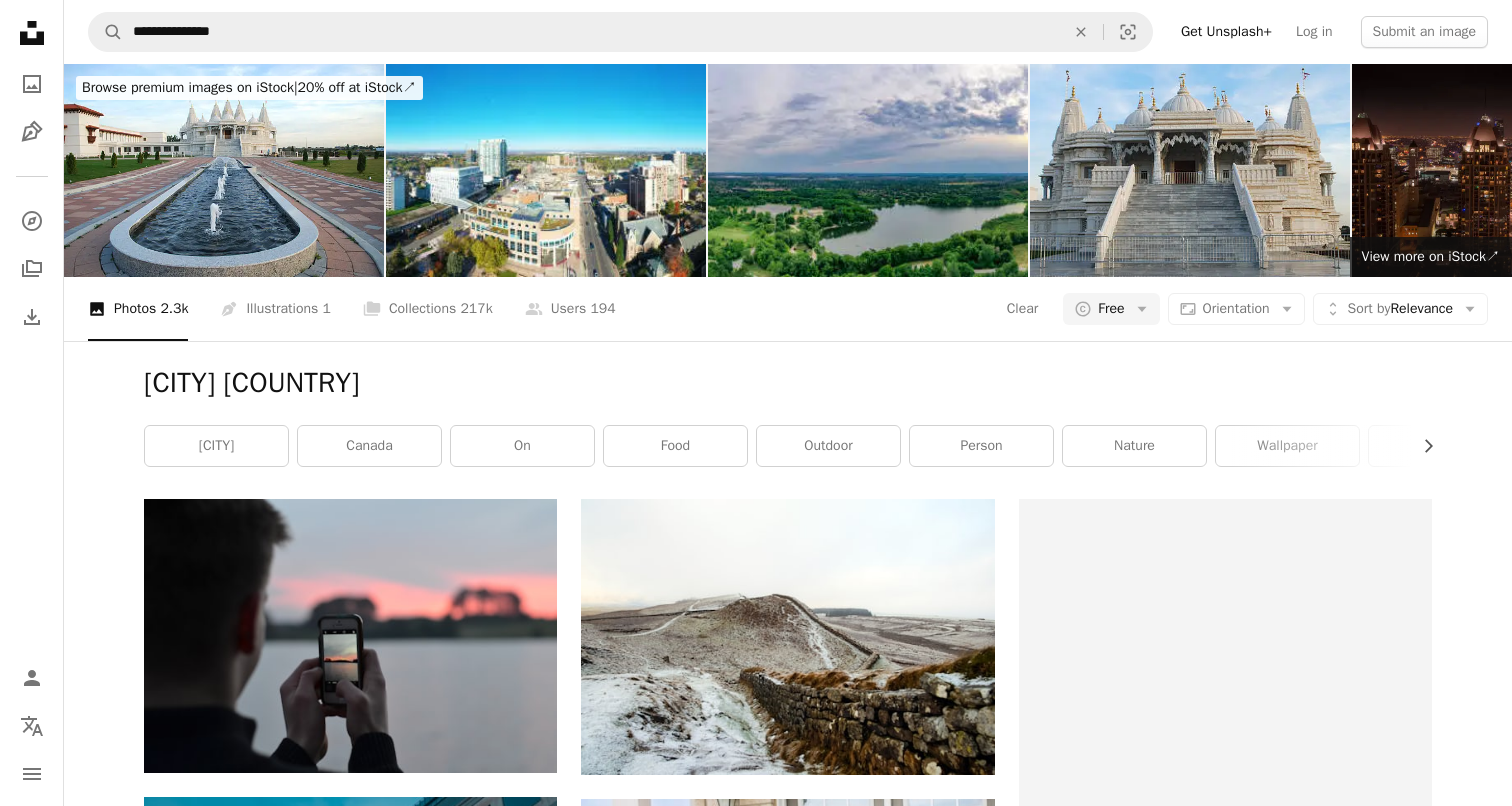 click on "**********" at bounding box center (788, 32) 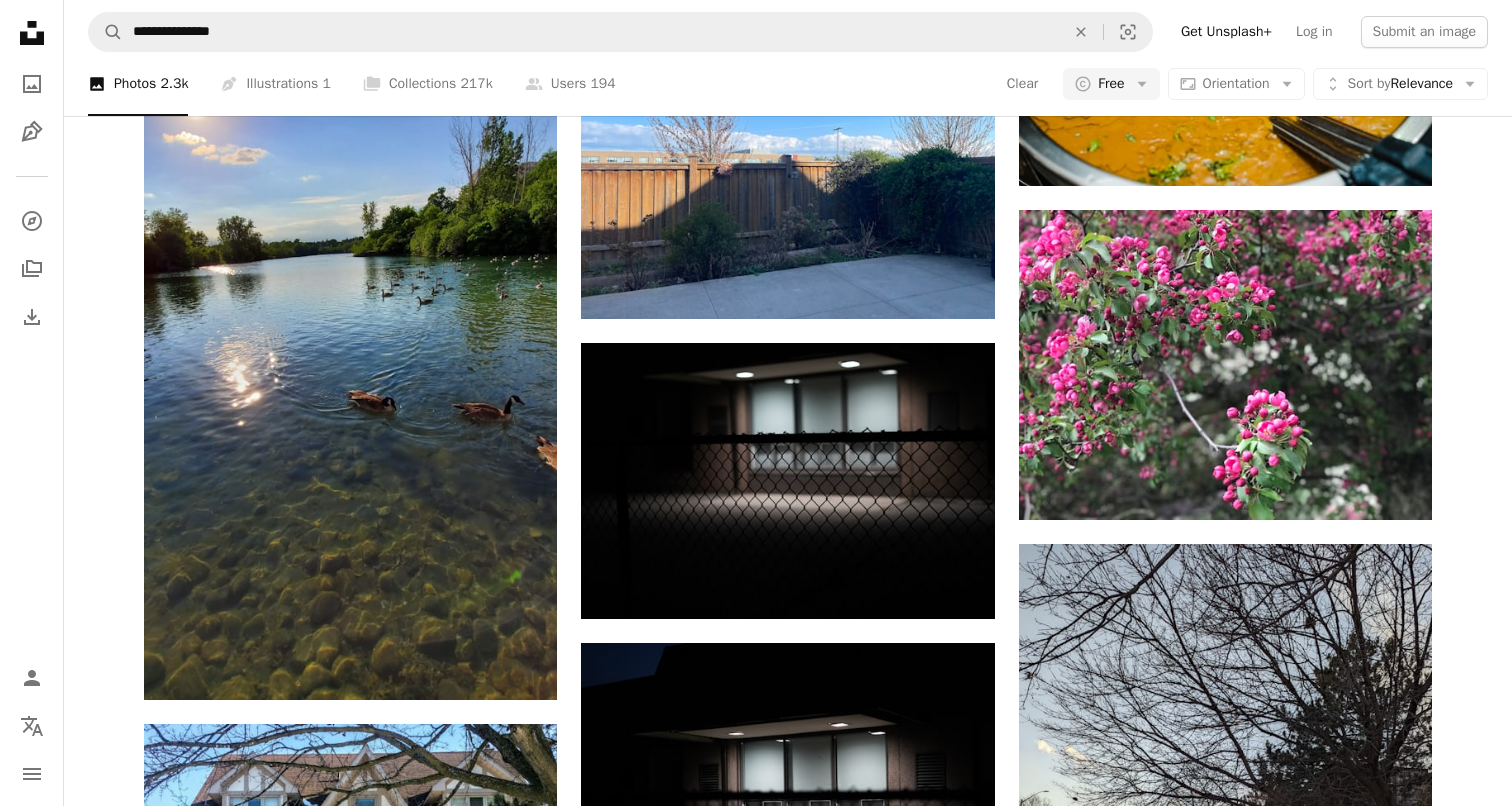 scroll, scrollTop: 1445, scrollLeft: 0, axis: vertical 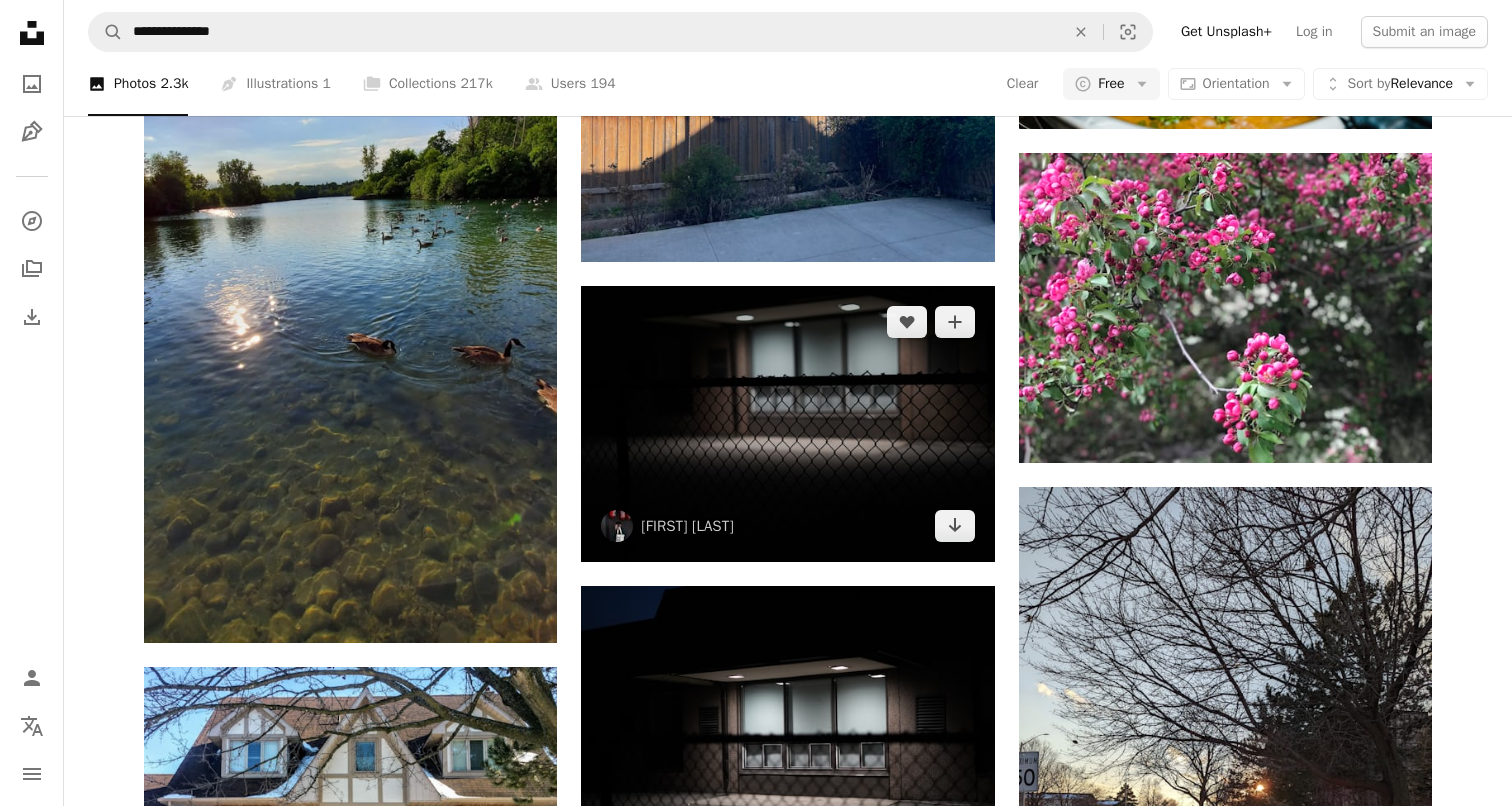 click at bounding box center (787, 423) 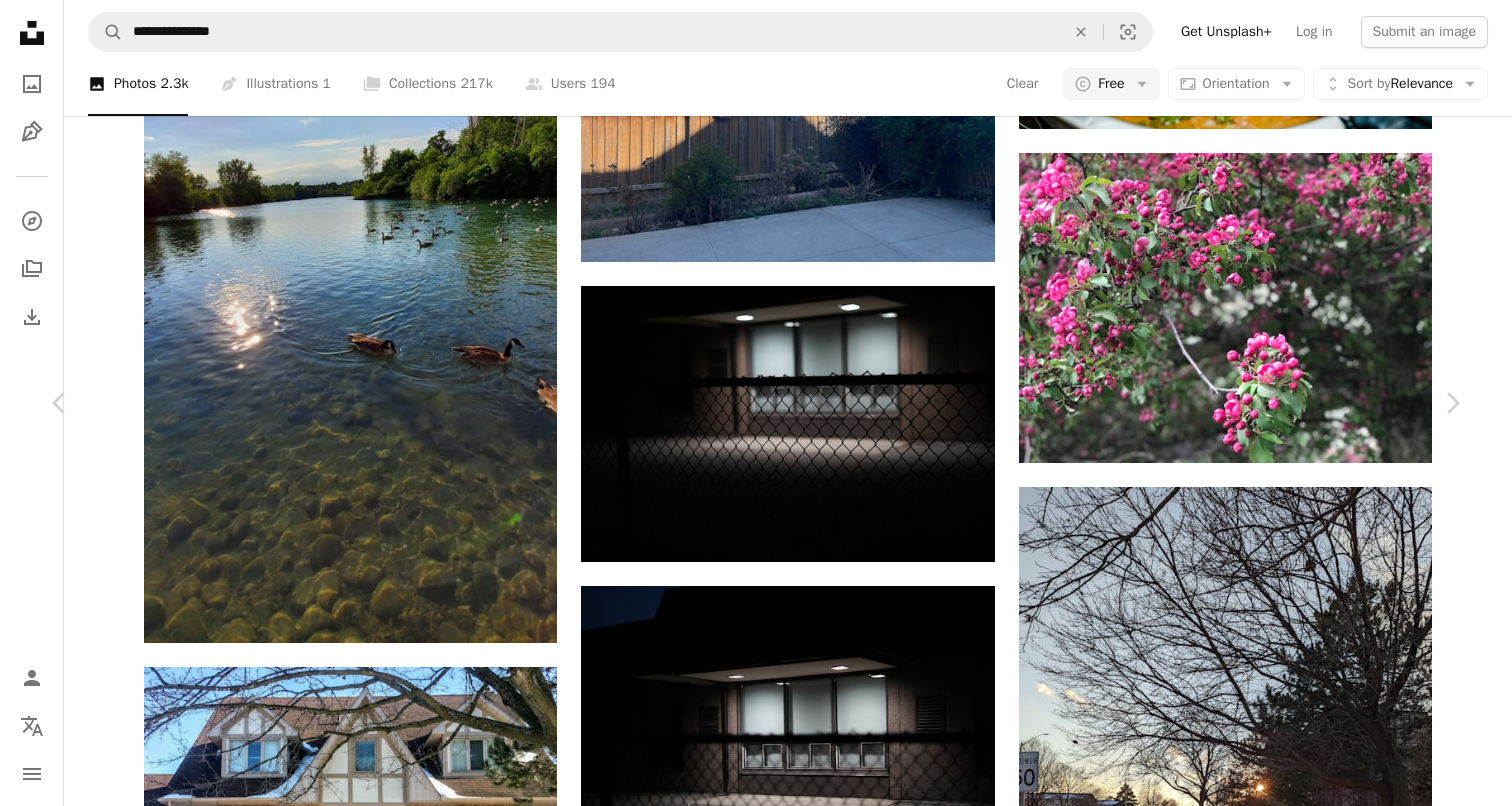 scroll, scrollTop: 0, scrollLeft: 0, axis: both 